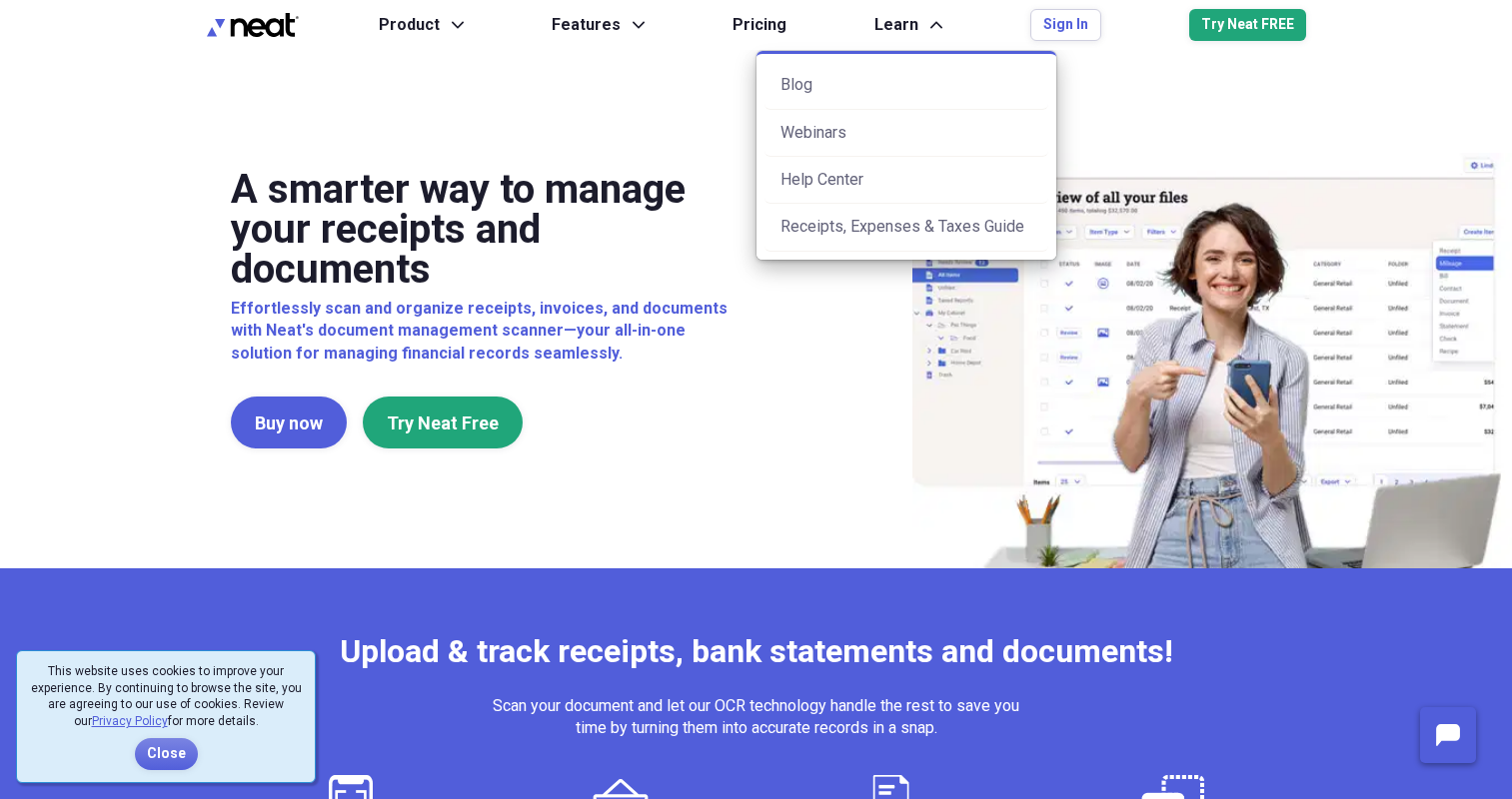 scroll, scrollTop: 0, scrollLeft: 0, axis: both 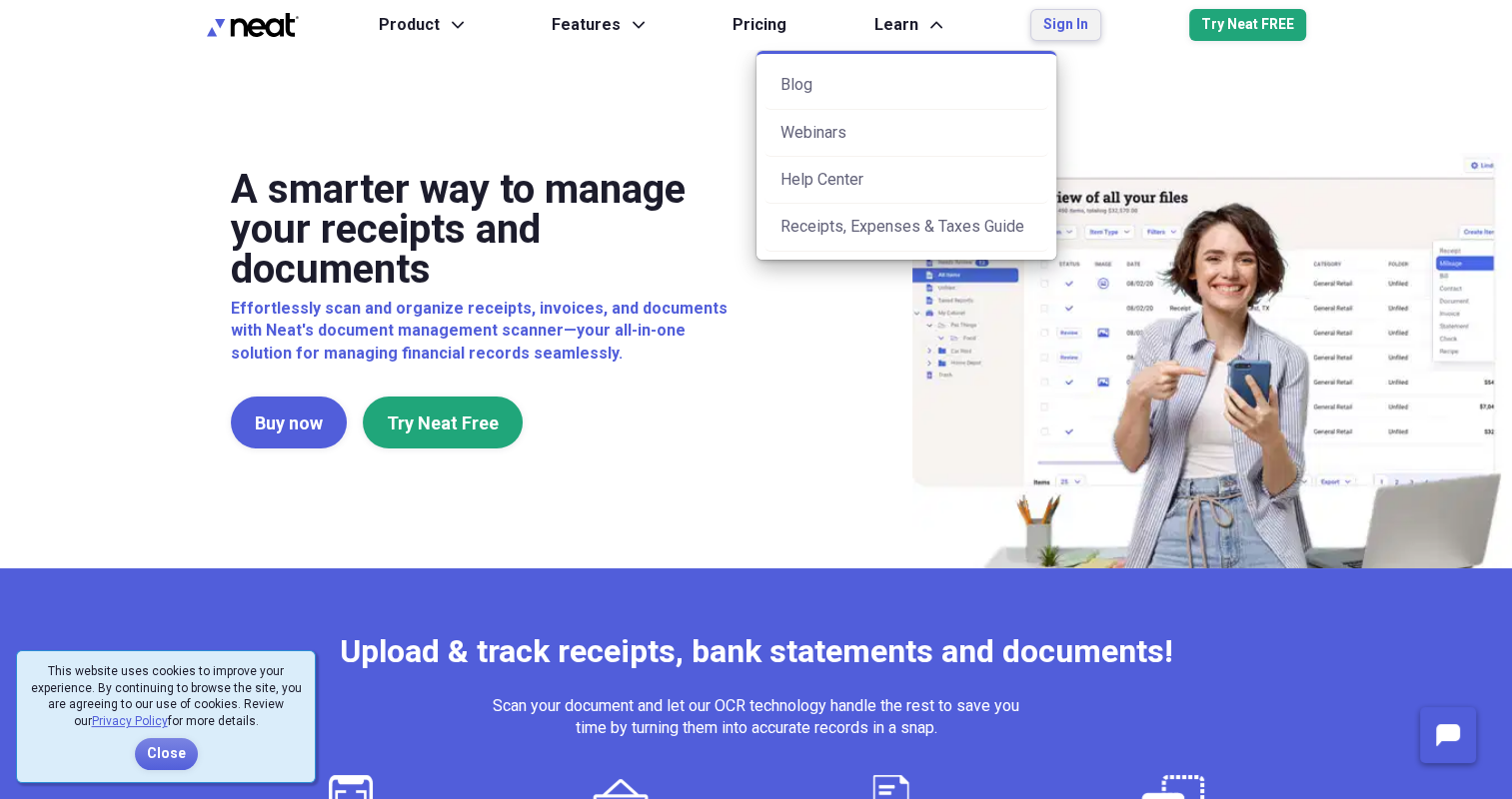 click on "Sign In" at bounding box center [1065, 25] 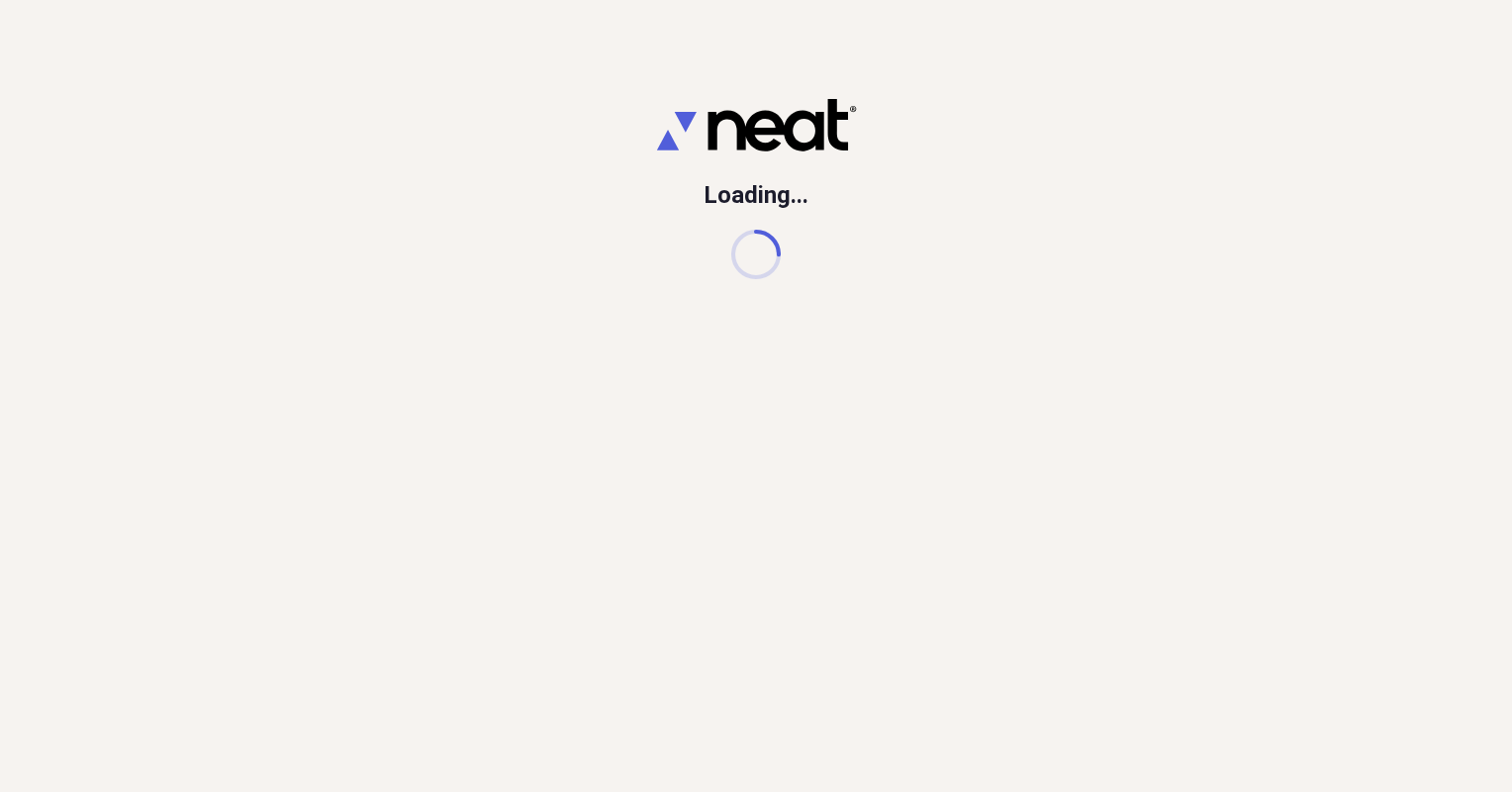 scroll, scrollTop: 0, scrollLeft: 0, axis: both 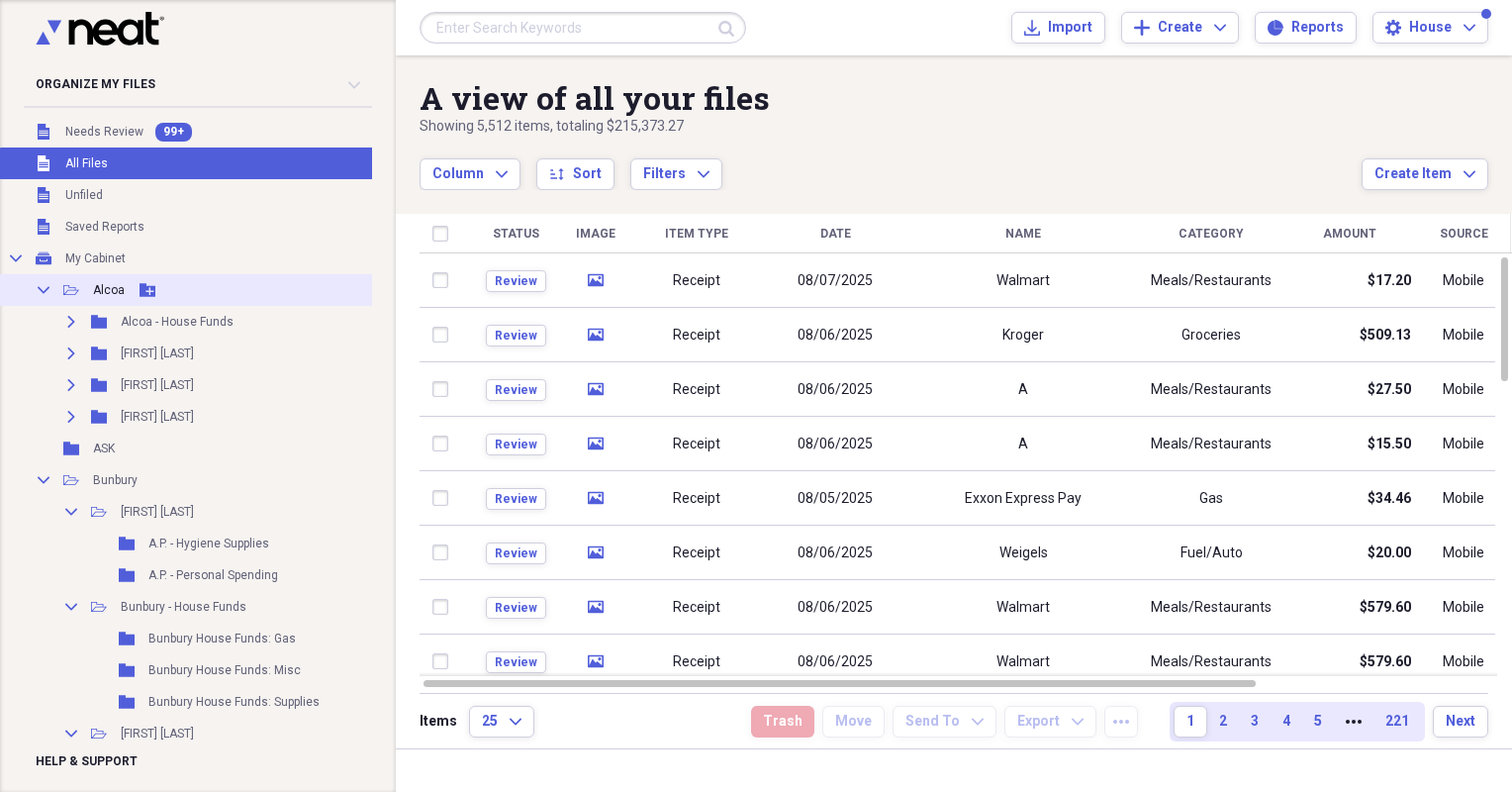 click on "Collapse Open Folder Alcoa Add Folder" at bounding box center [197, 290] 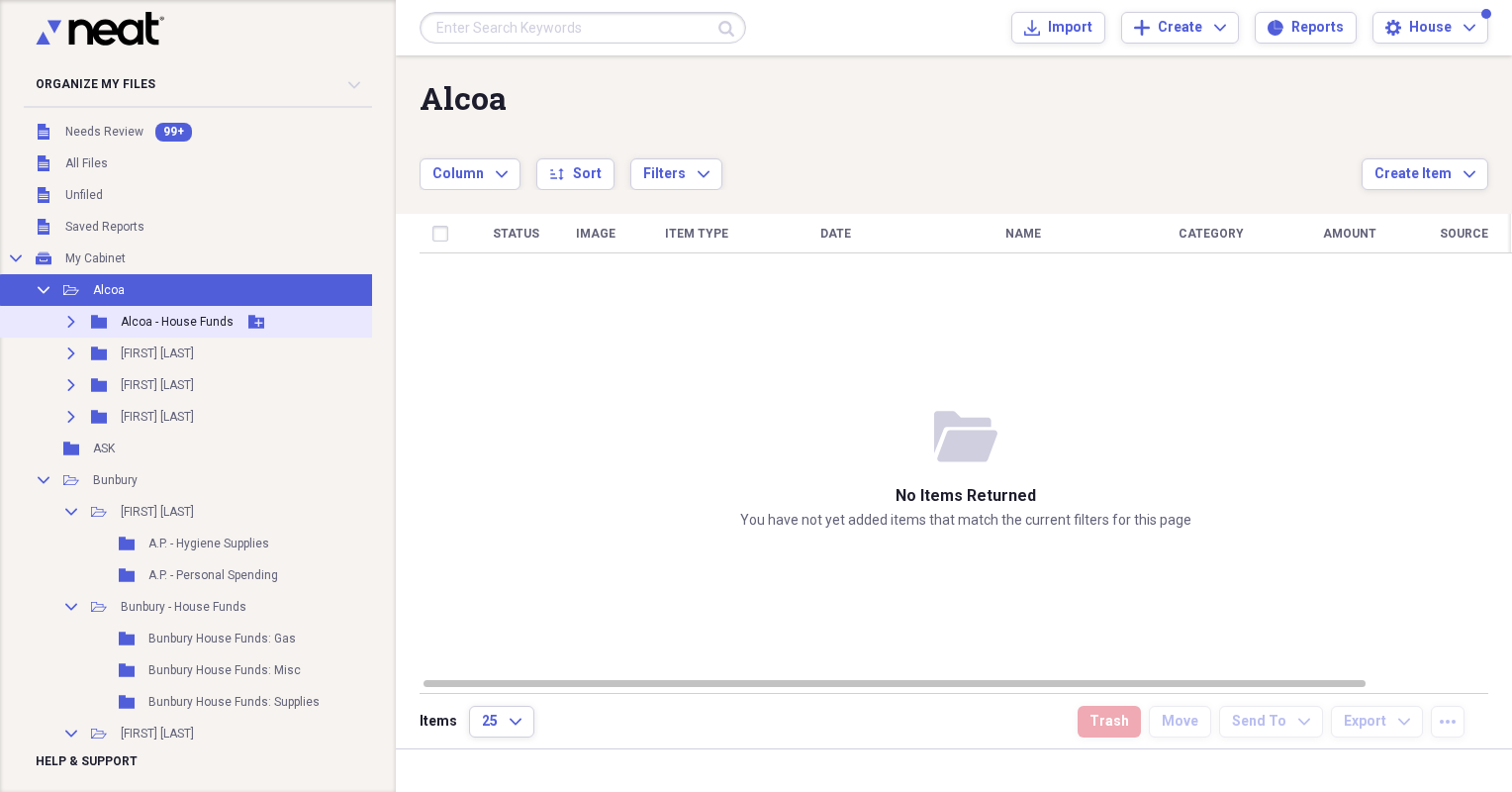 click on "Alcoa - House Funds" at bounding box center (177, 322) 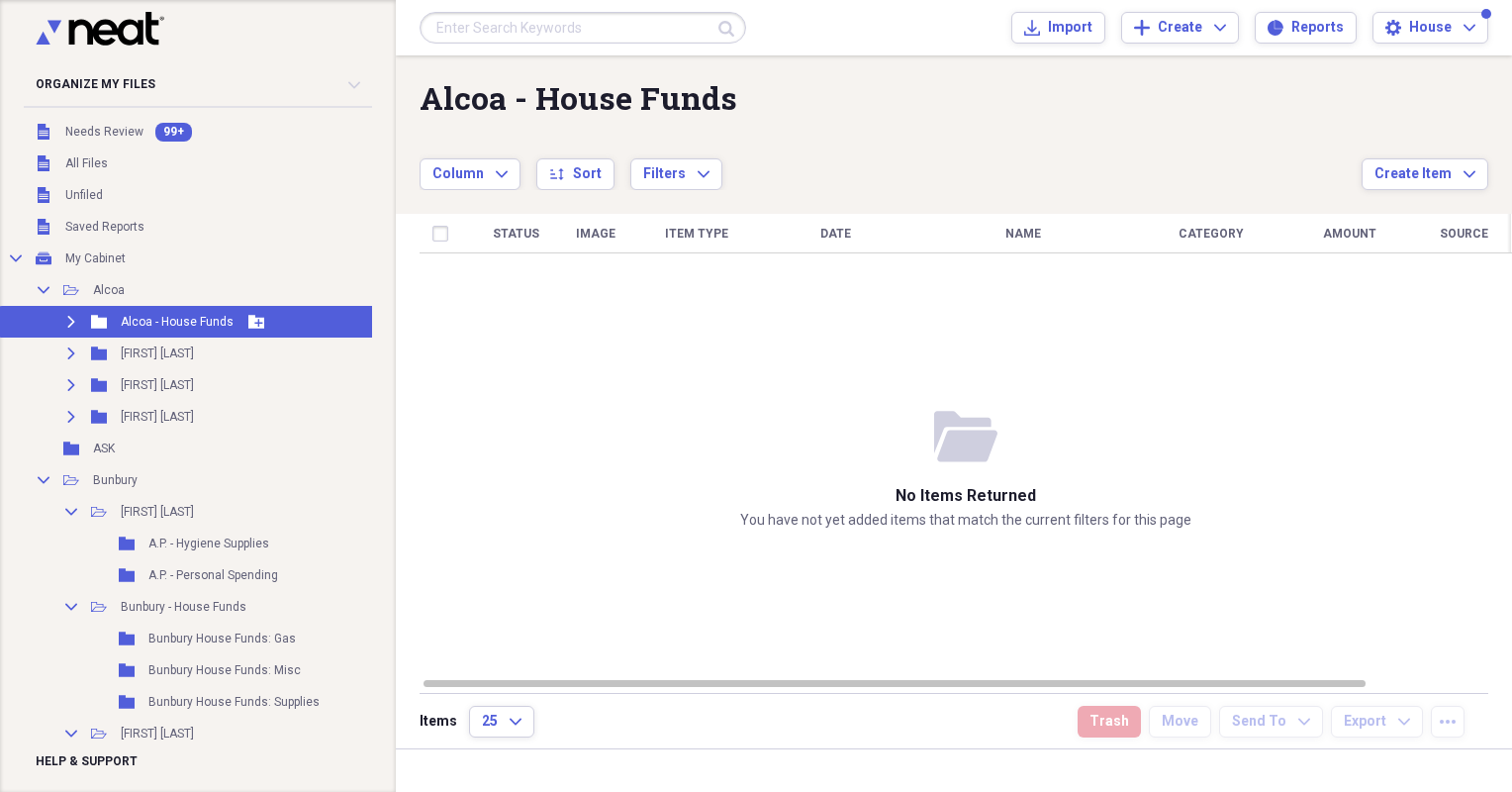 click on "Expand" 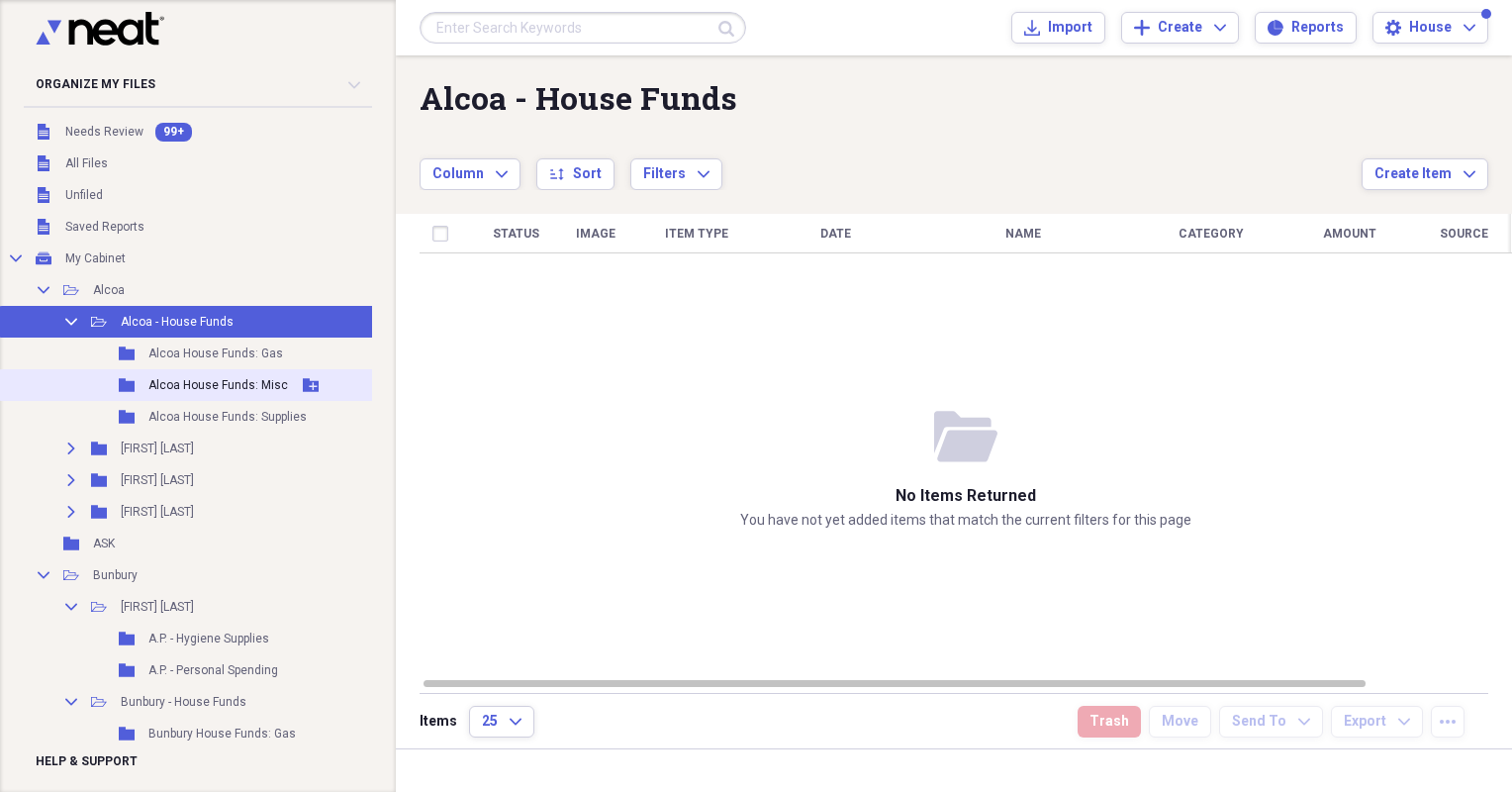 click on "Alcoa House Funds: Misc" at bounding box center (218, 385) 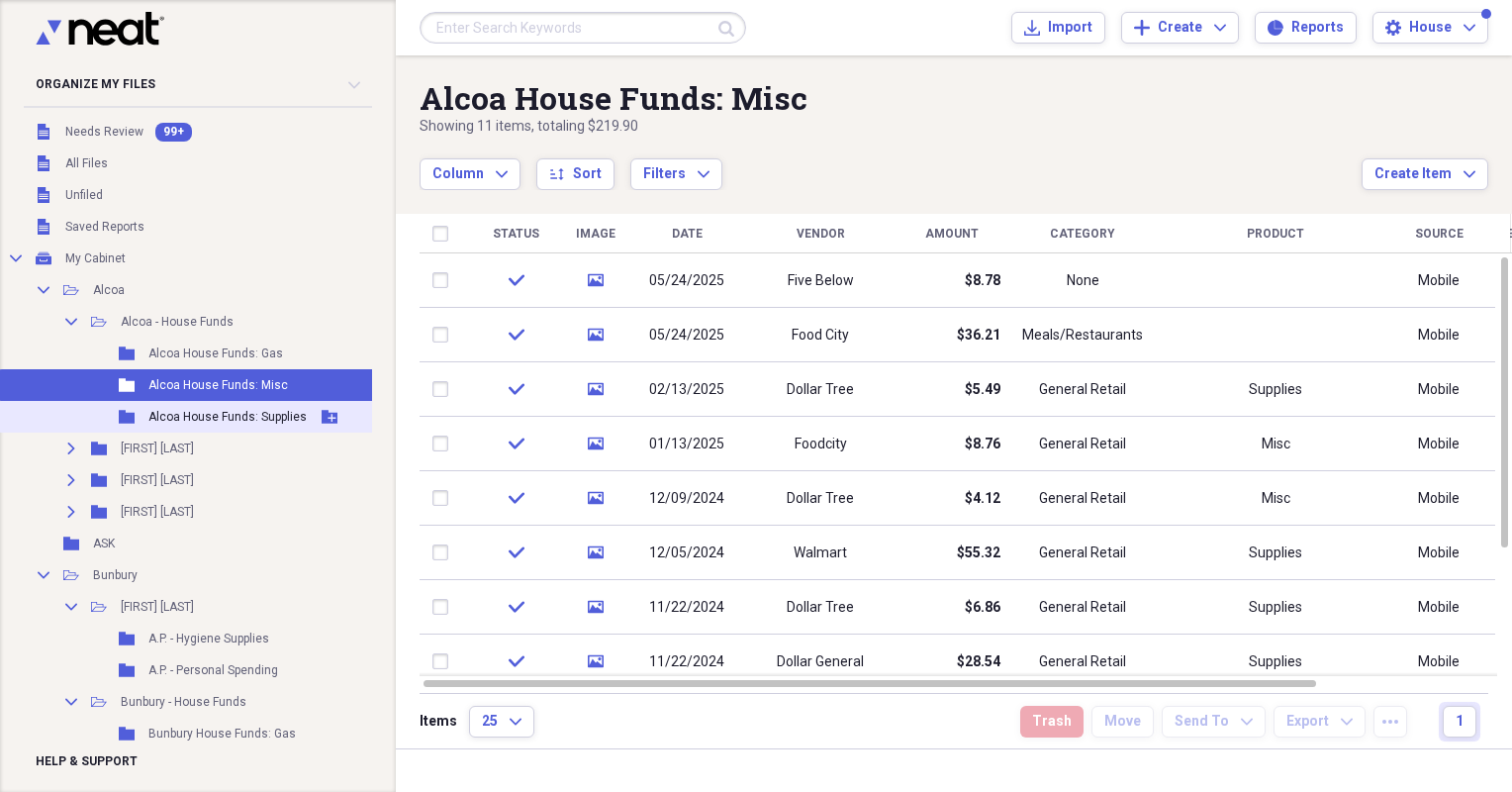 click on "Alcoa House Funds: Supplies" at bounding box center (228, 417) 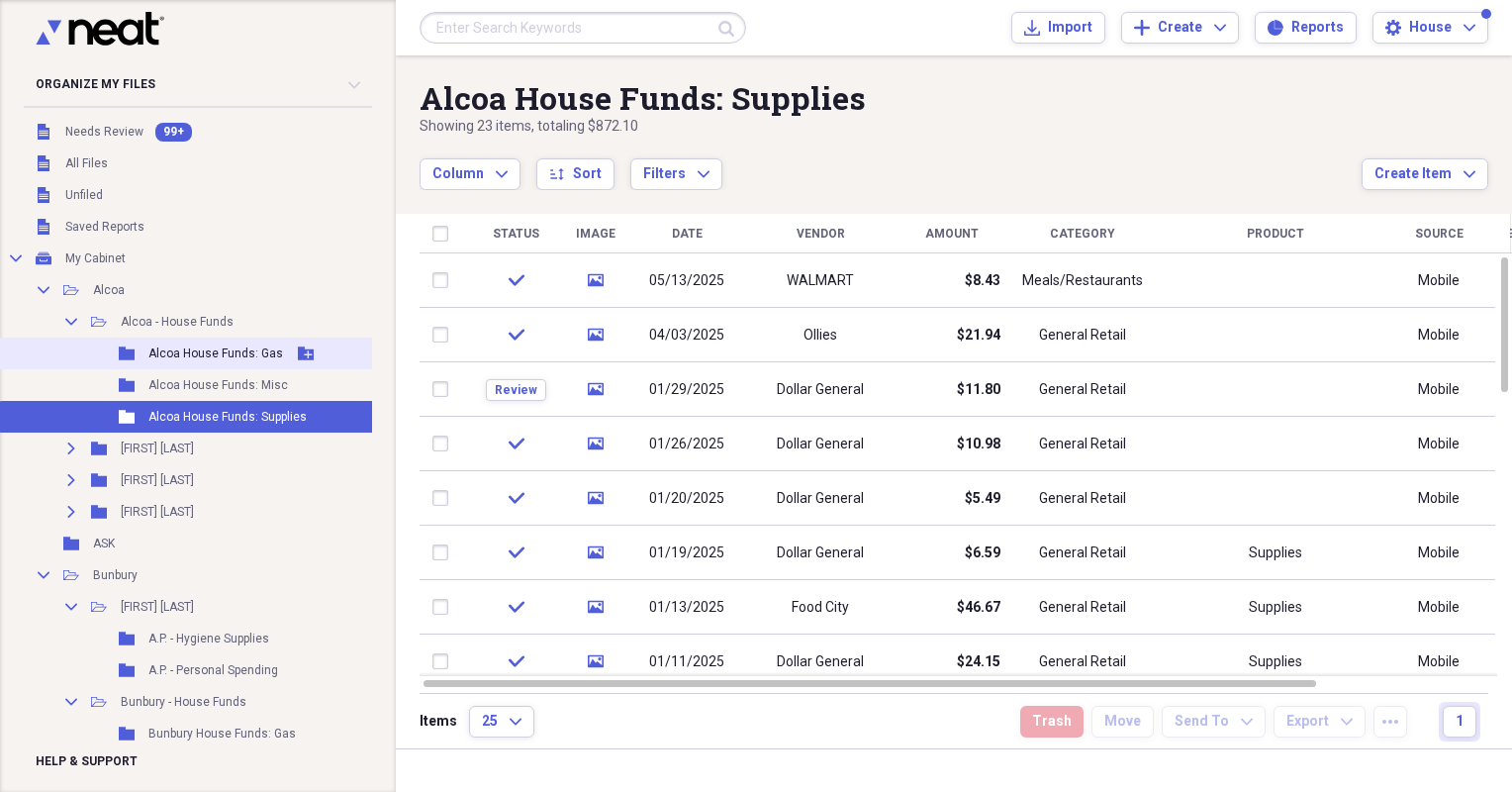 click on "Folder Alcoa House Funds: Gas Add Folder" at bounding box center (197, 353) 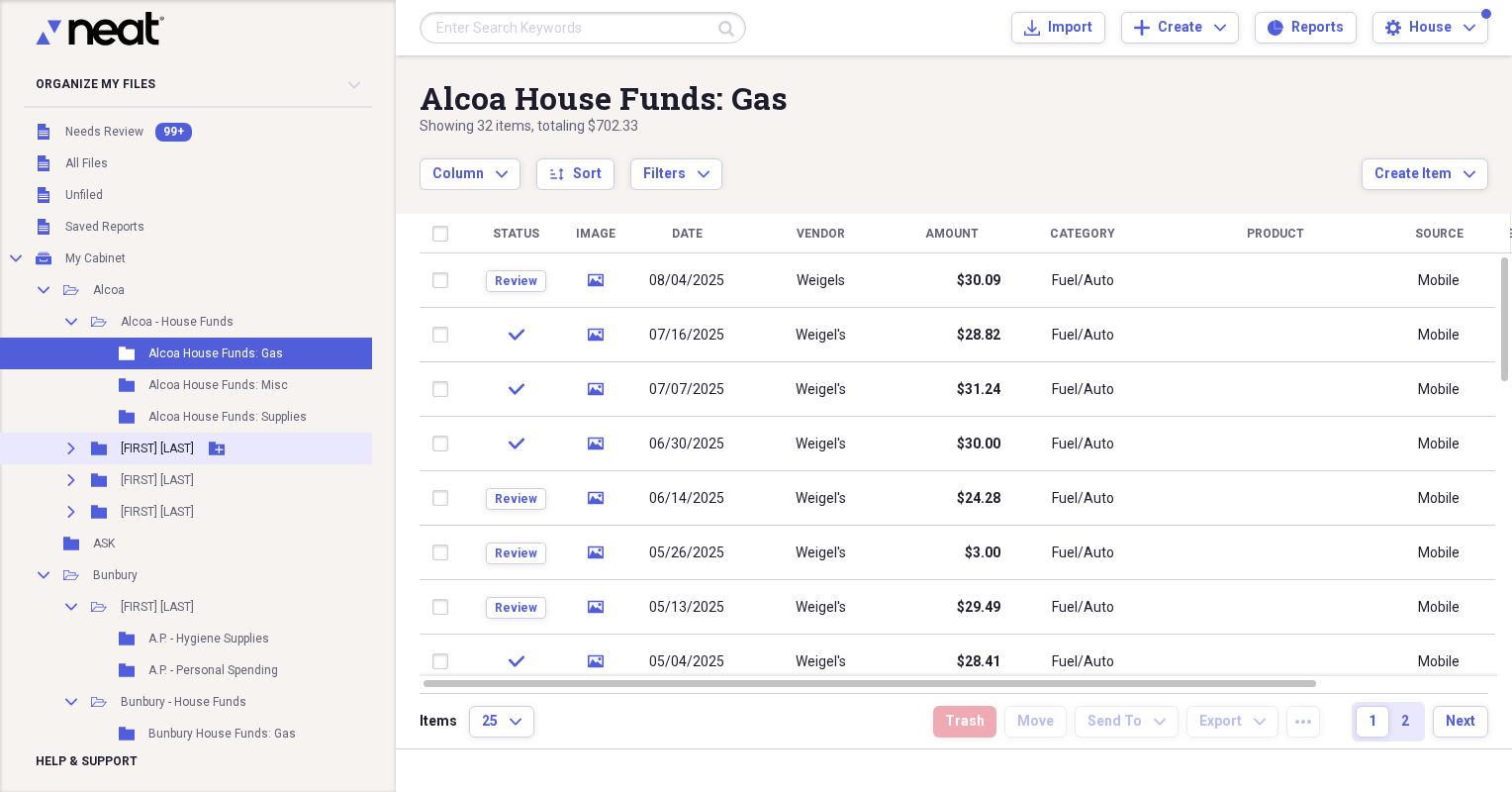 click on "[FIRST] [LAST]" at bounding box center [157, 448] 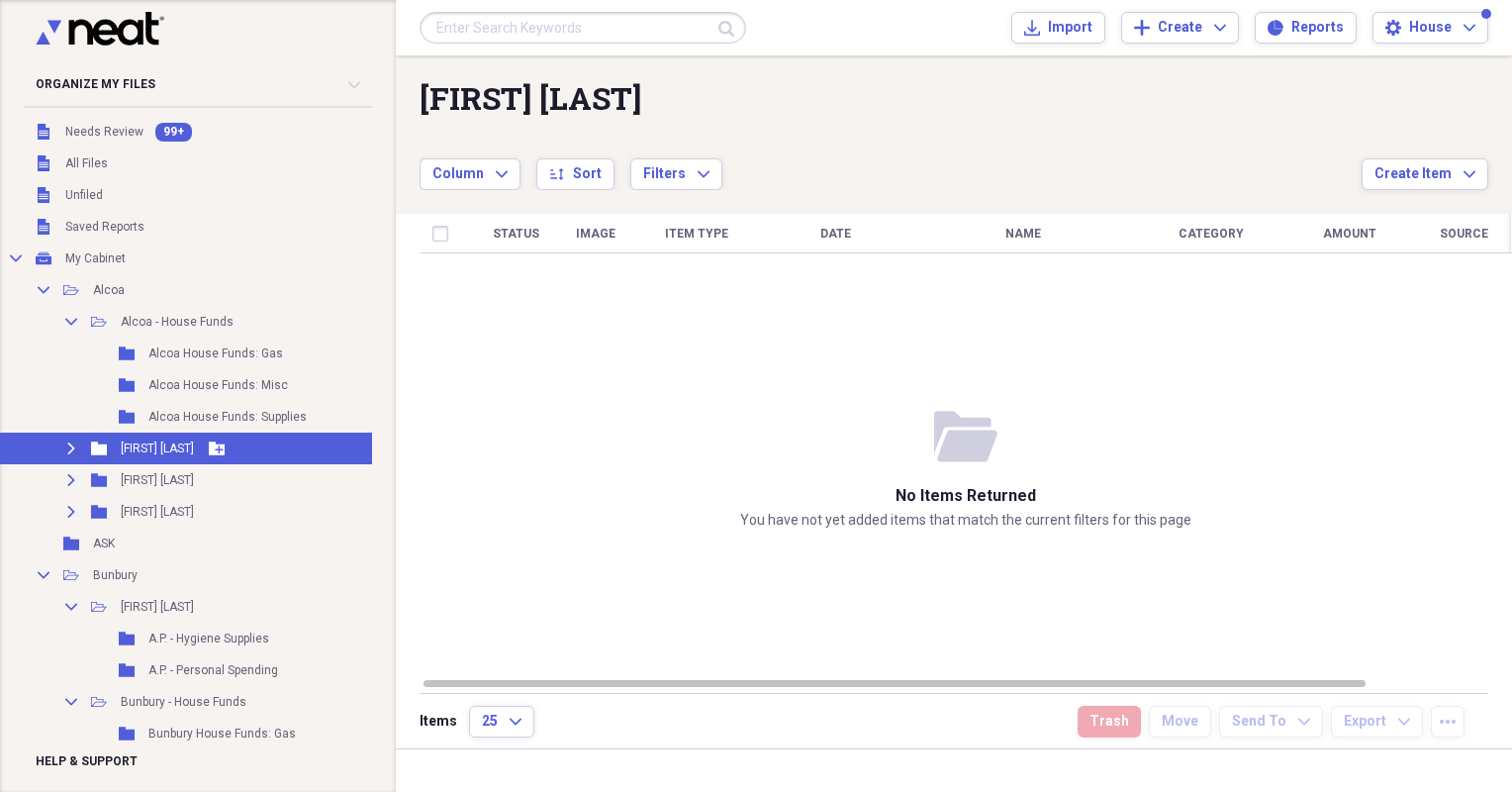 click on "Expand" 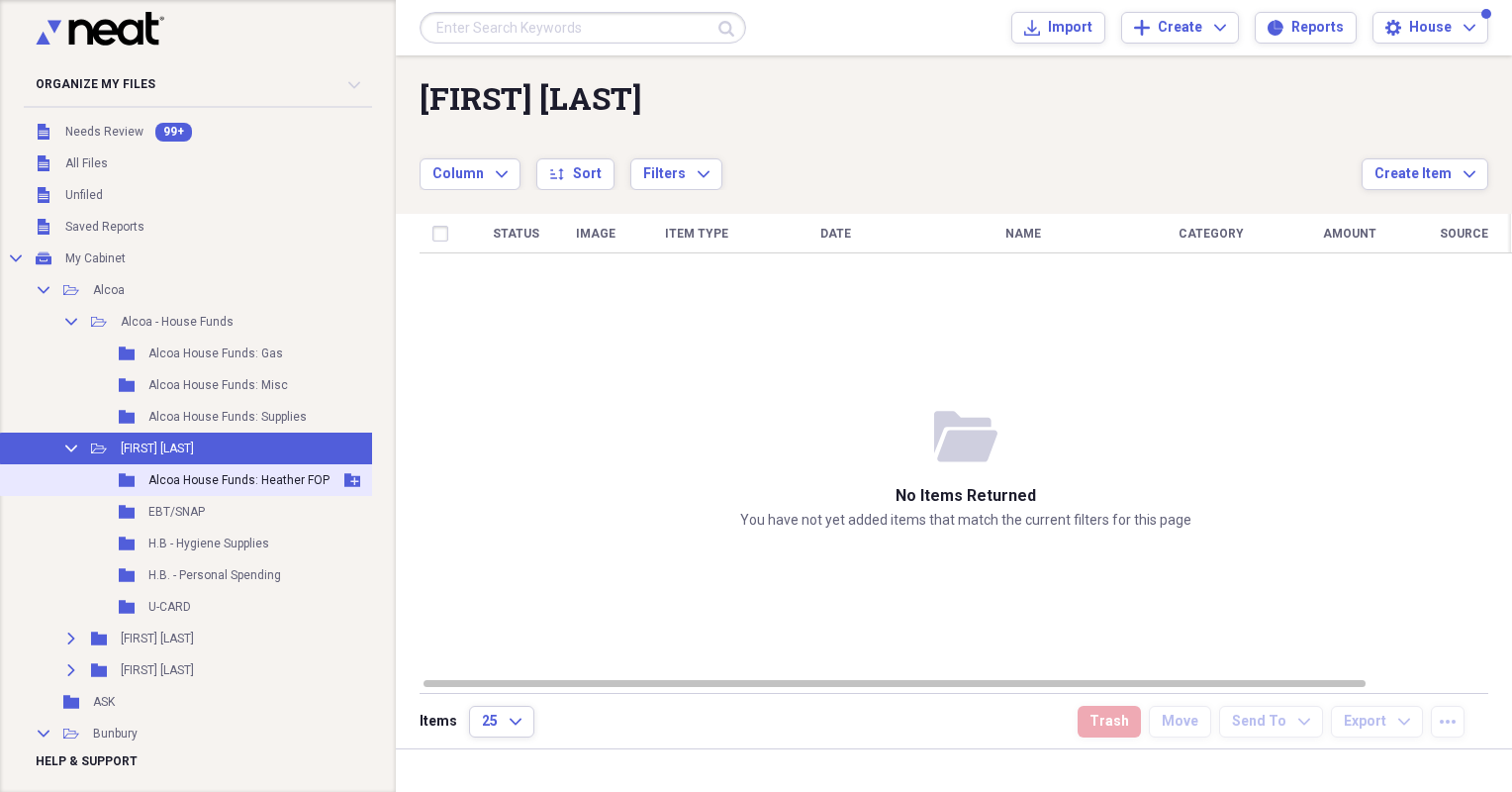 click on "Alcoa House Funds: Heather FOP" at bounding box center [238, 480] 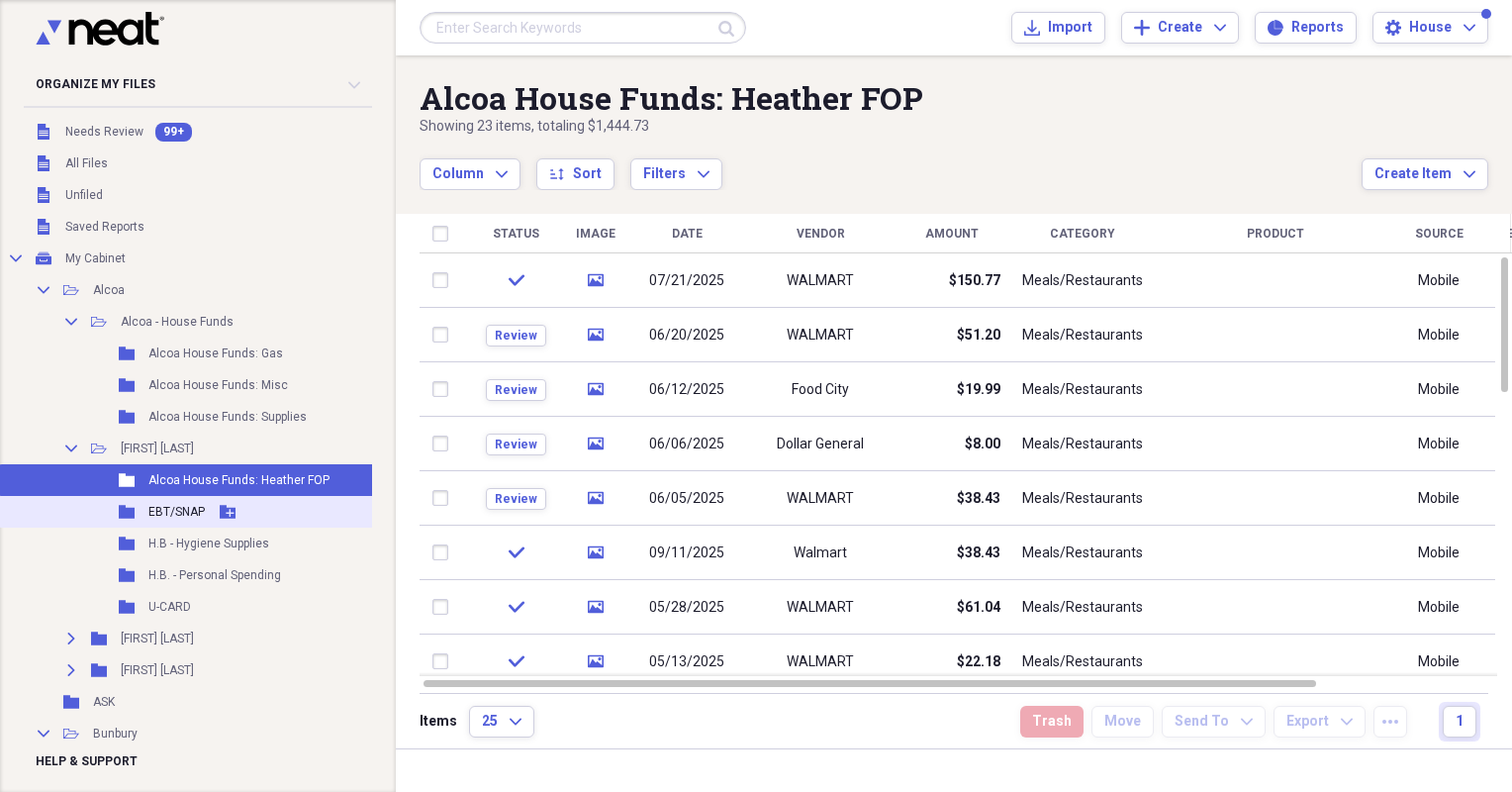 click on "EBT/SNAP" at bounding box center [176, 512] 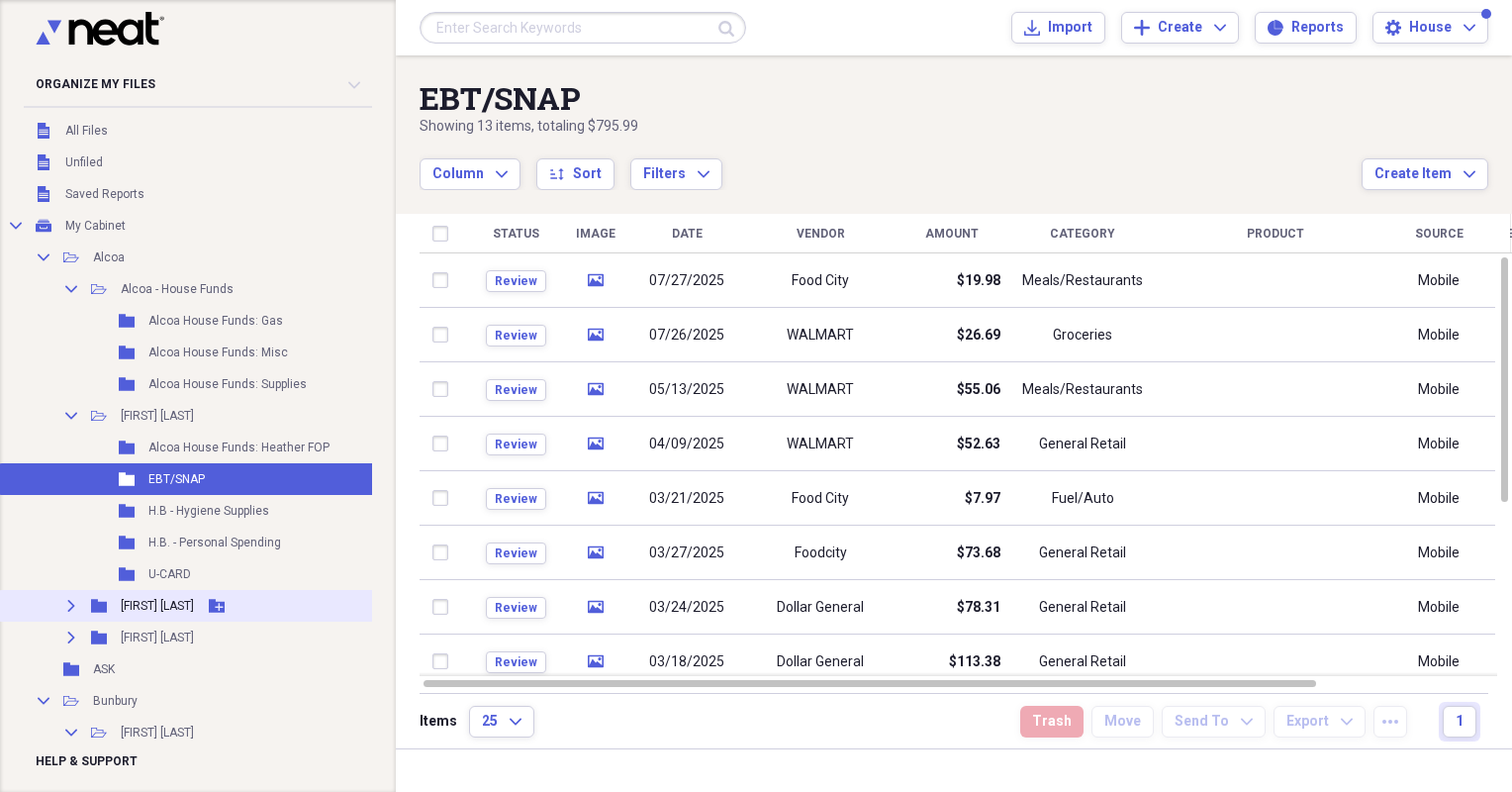 scroll, scrollTop: 99, scrollLeft: 0, axis: vertical 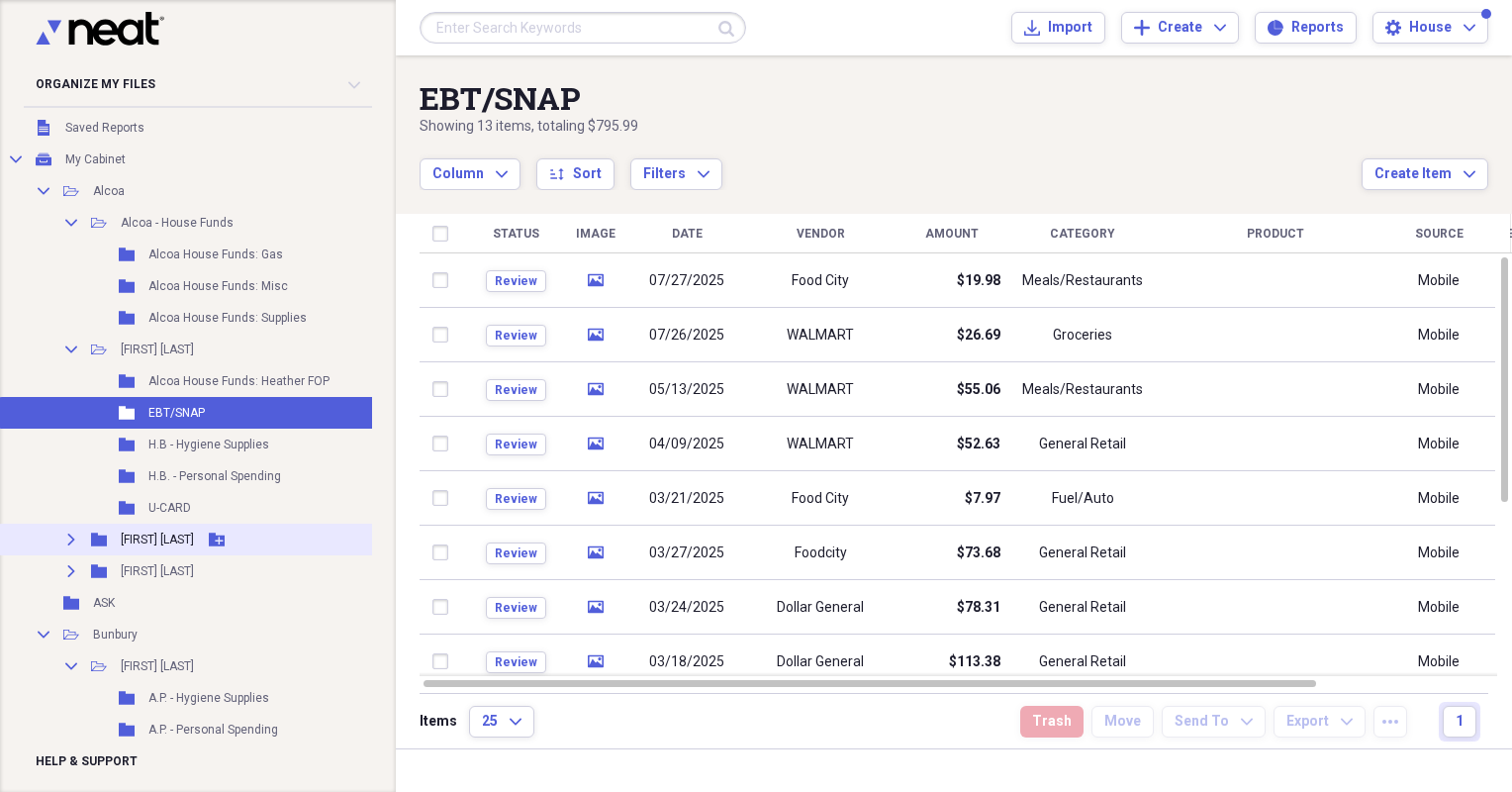 click on "Expand" at bounding box center [71, 540] 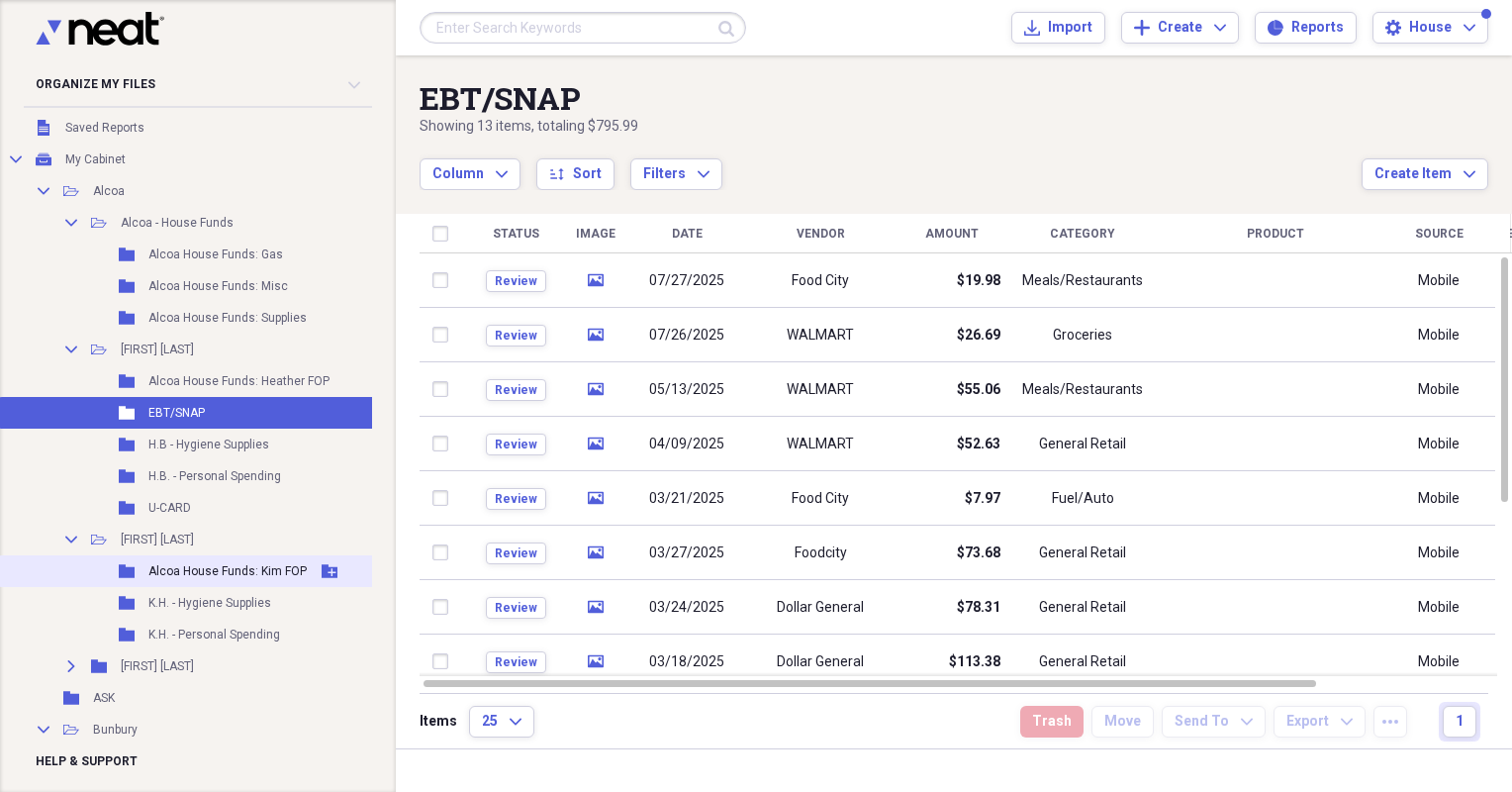 click on "Alcoa House Funds: Kim FOP" at bounding box center [228, 571] 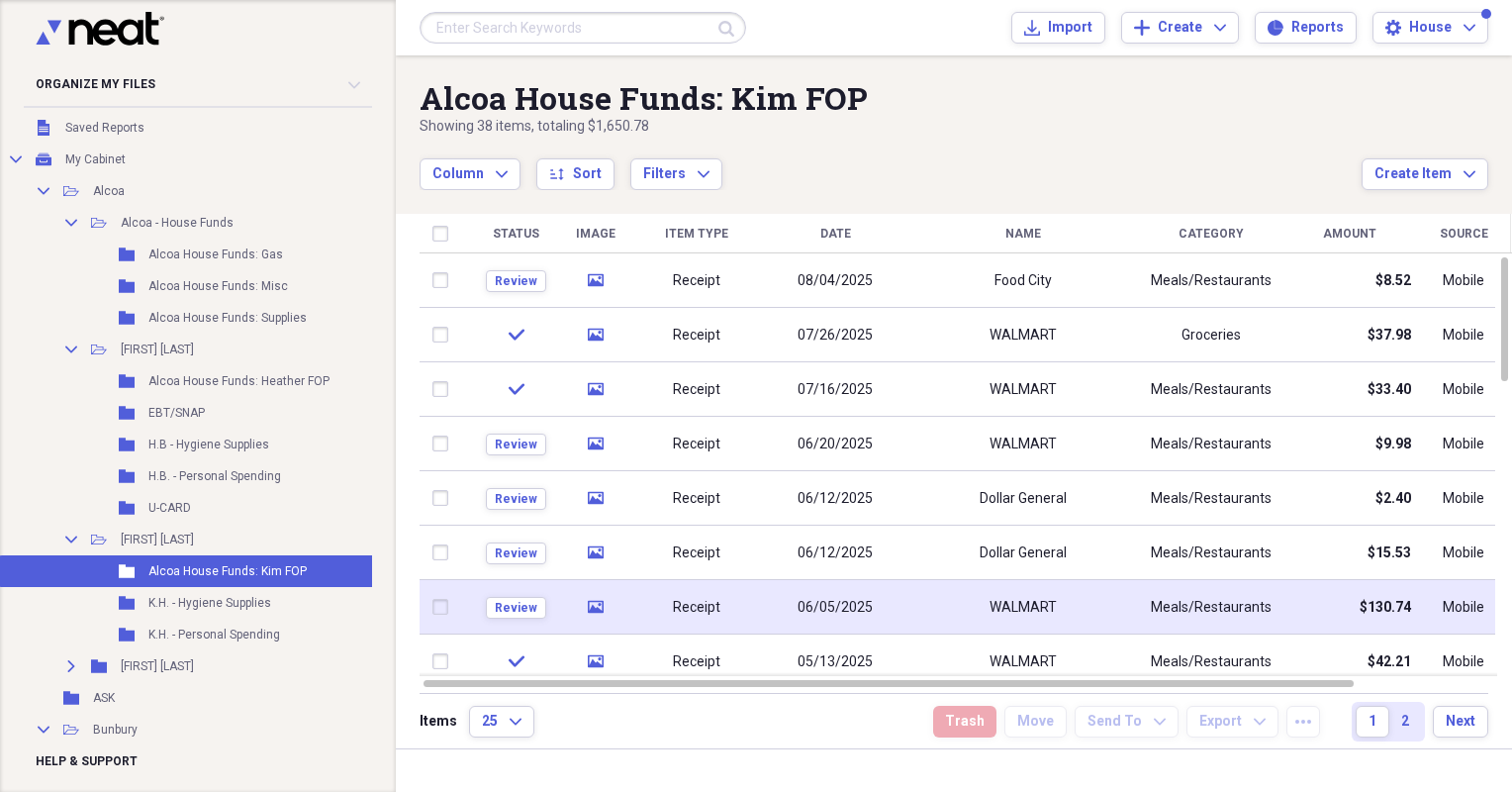 click on "WALMART" at bounding box center [1023, 607] 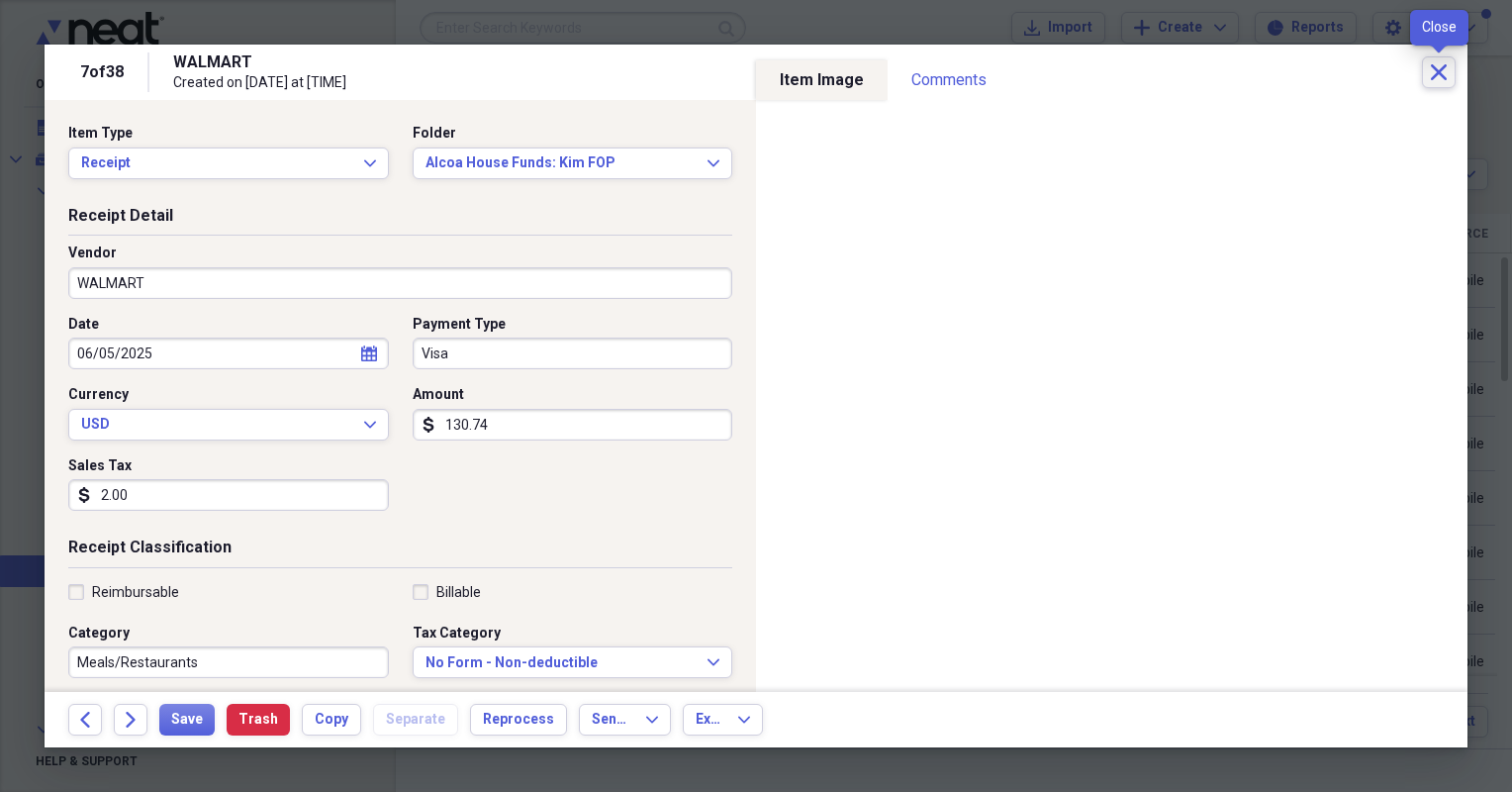 click on "Close" 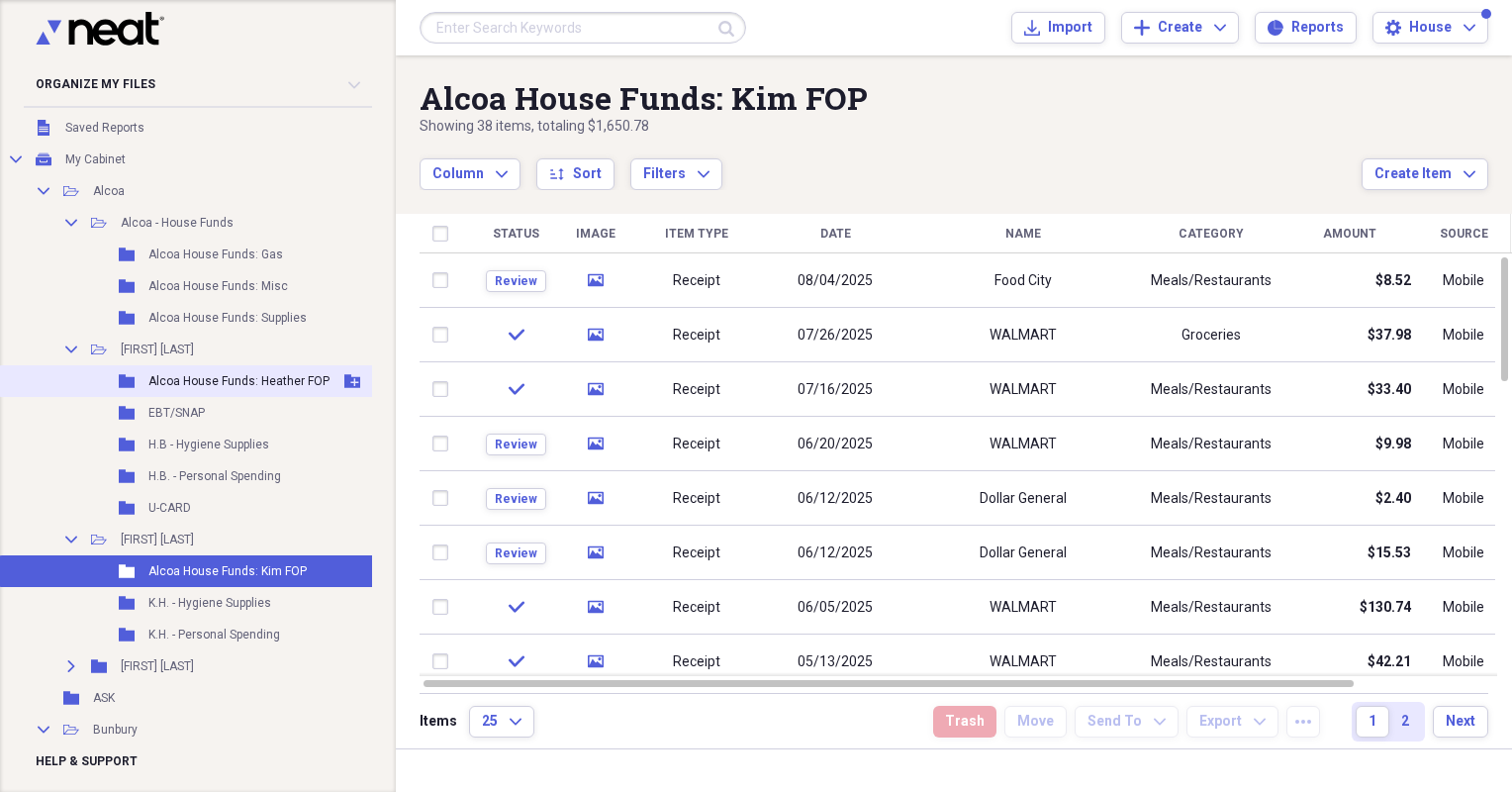 click on "Alcoa House Funds: Heather FOP" at bounding box center [238, 381] 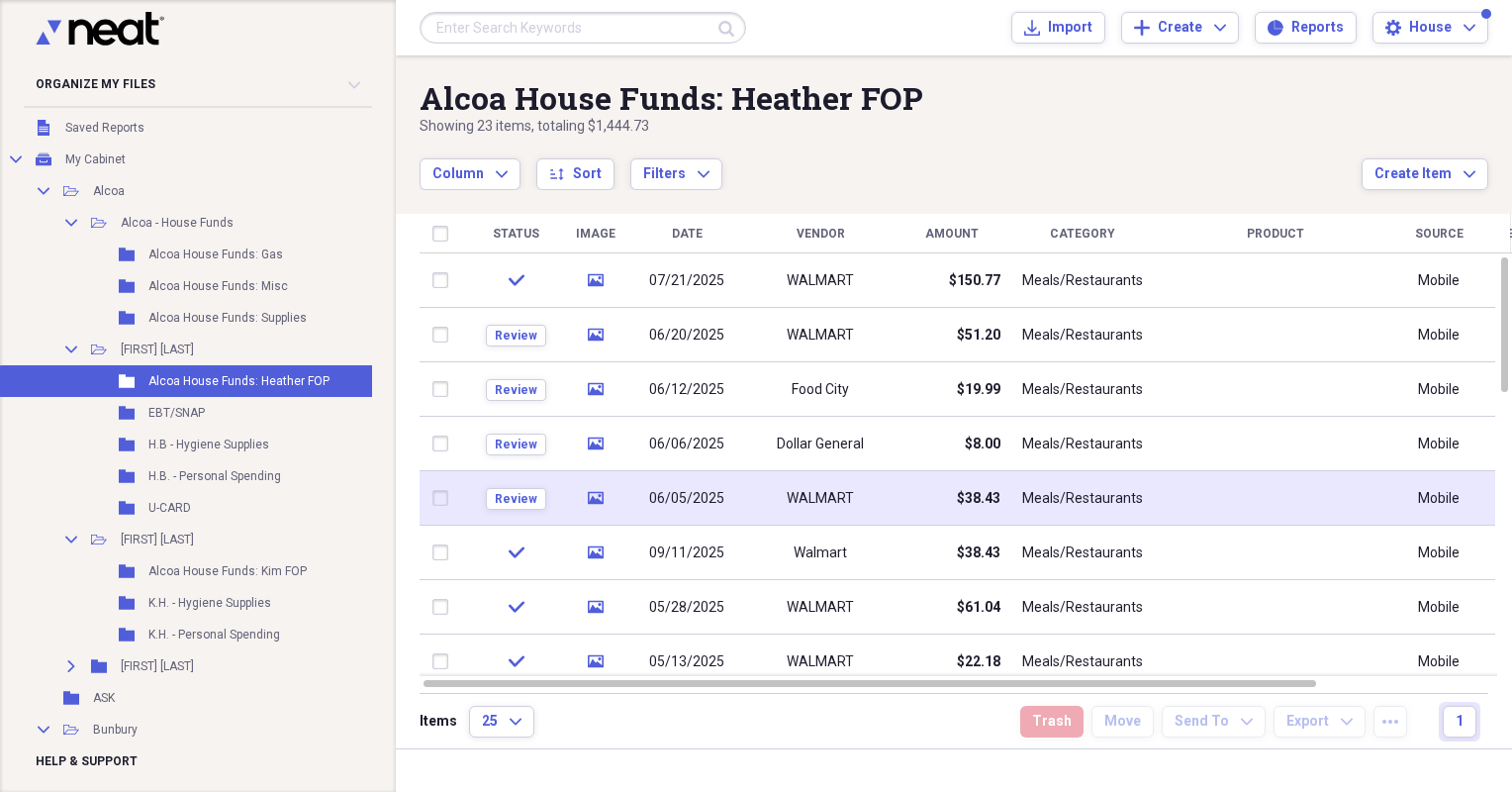 click on "WALMART" at bounding box center [820, 498] 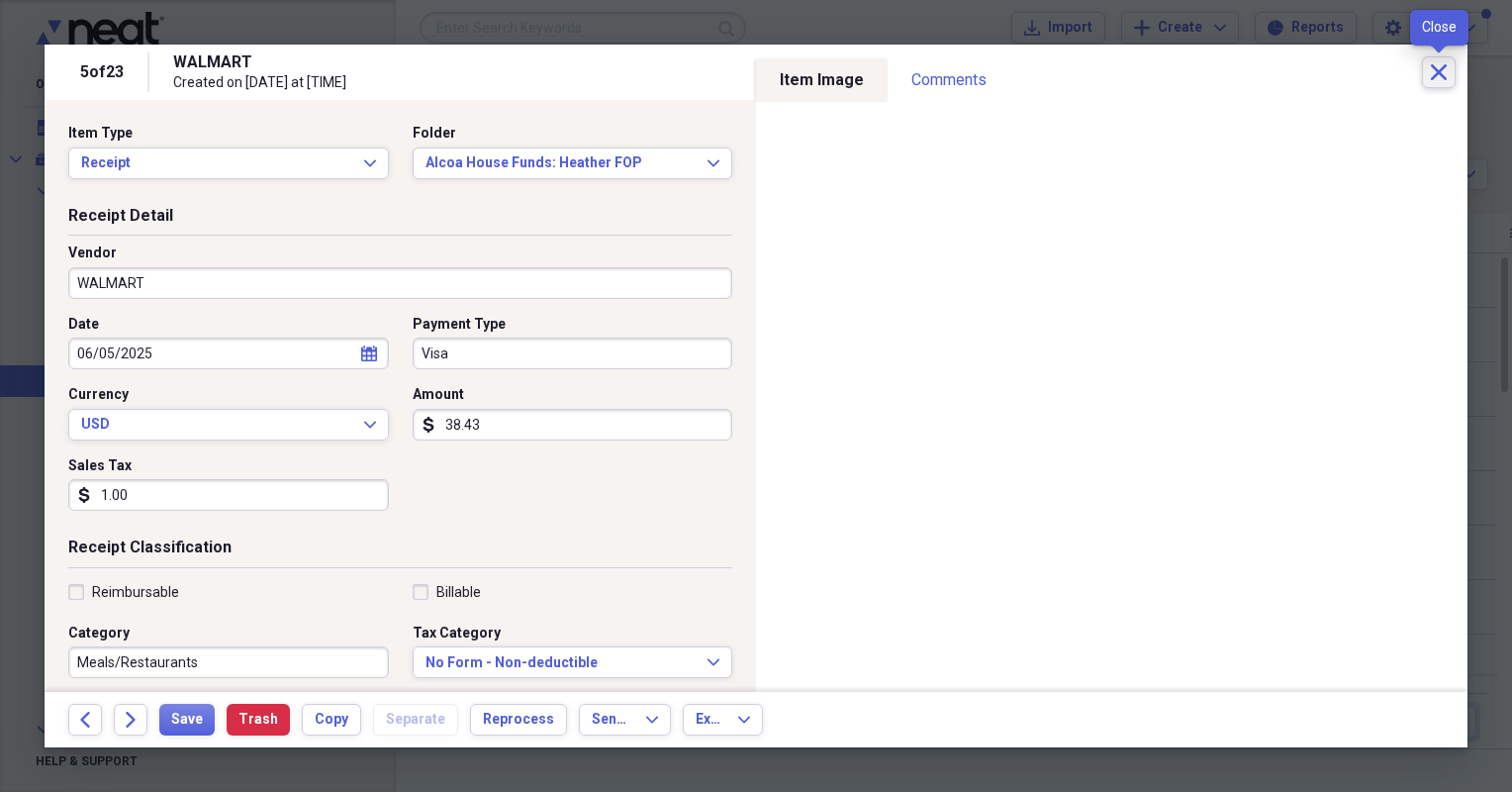 click on "Close" at bounding box center [1439, 72] 